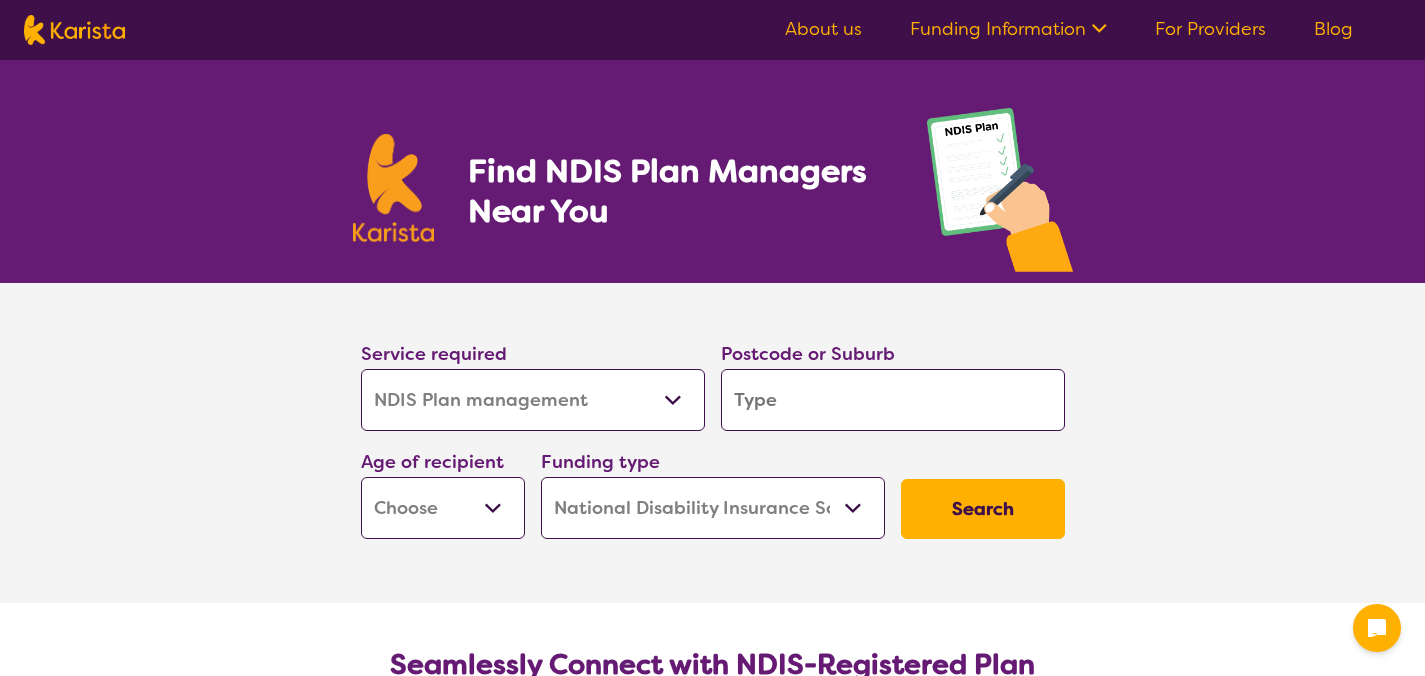 select on "NDIS Plan management" 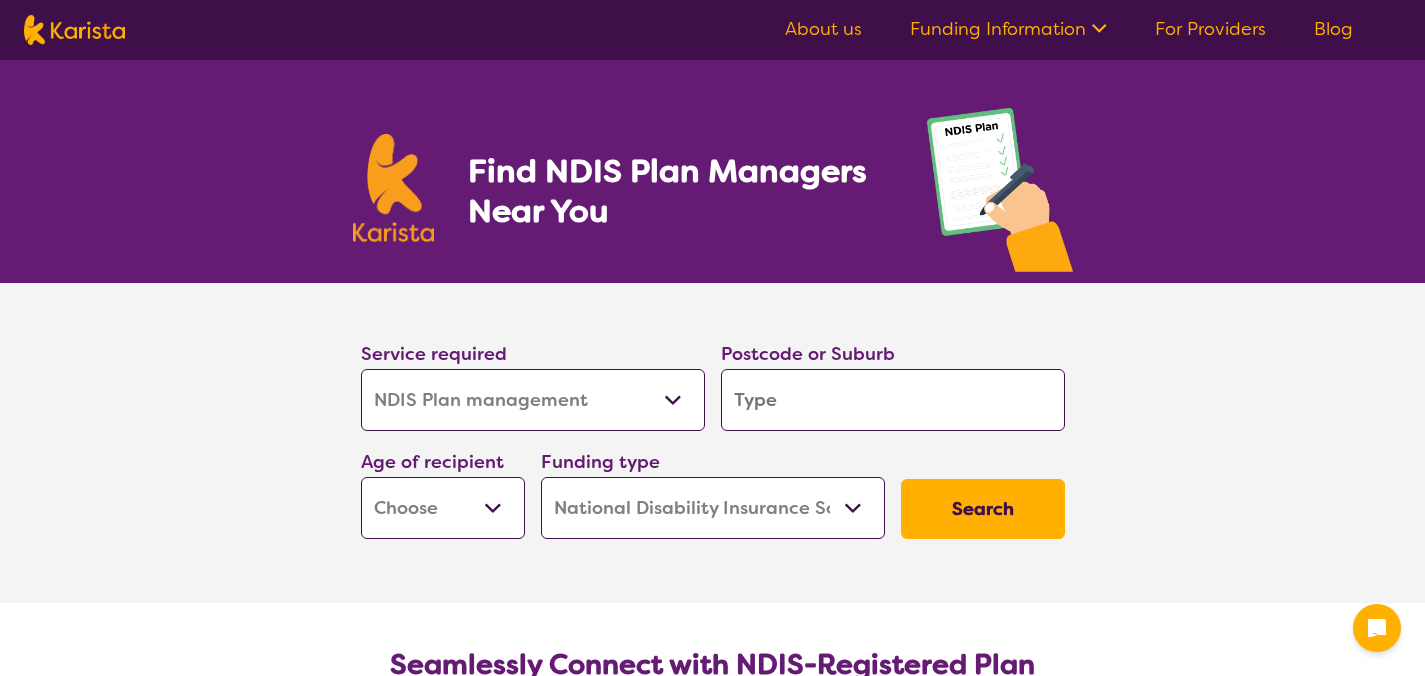 scroll, scrollTop: 0, scrollLeft: 0, axis: both 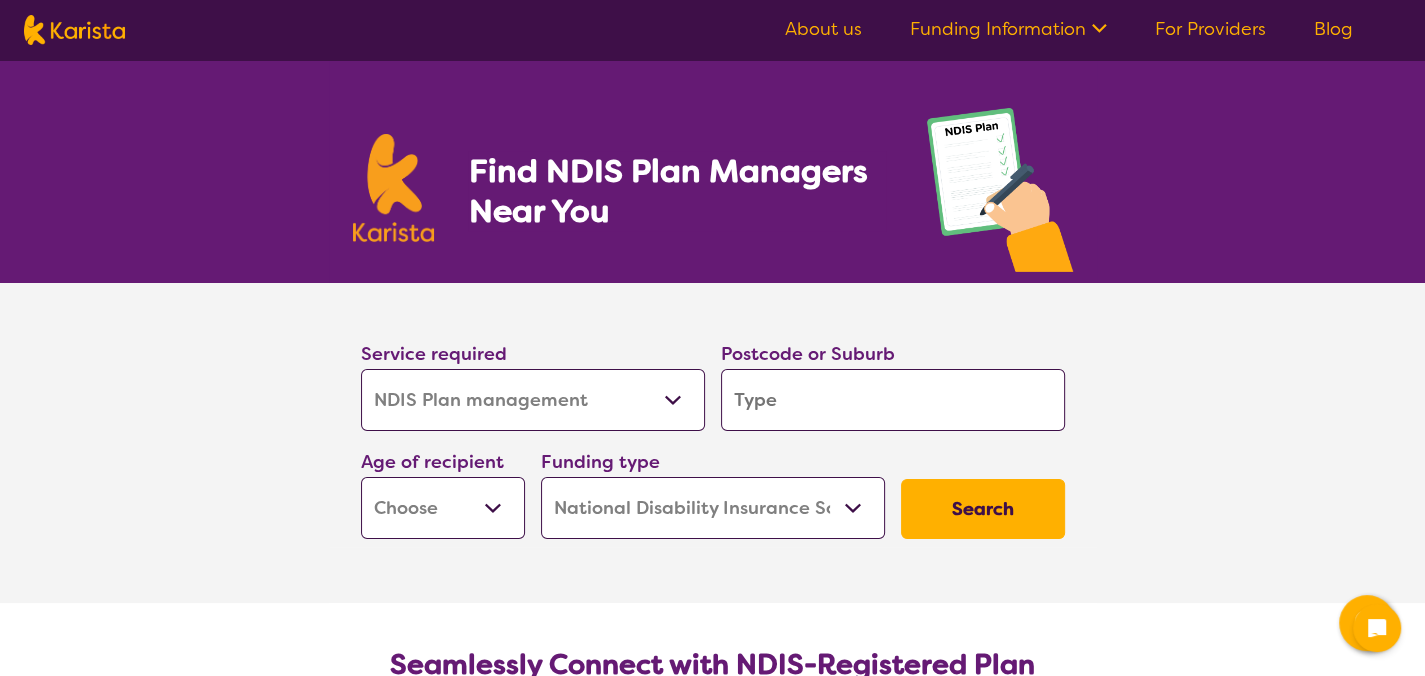 drag, startPoint x: 777, startPoint y: 402, endPoint x: 872, endPoint y: 411, distance: 95.42536 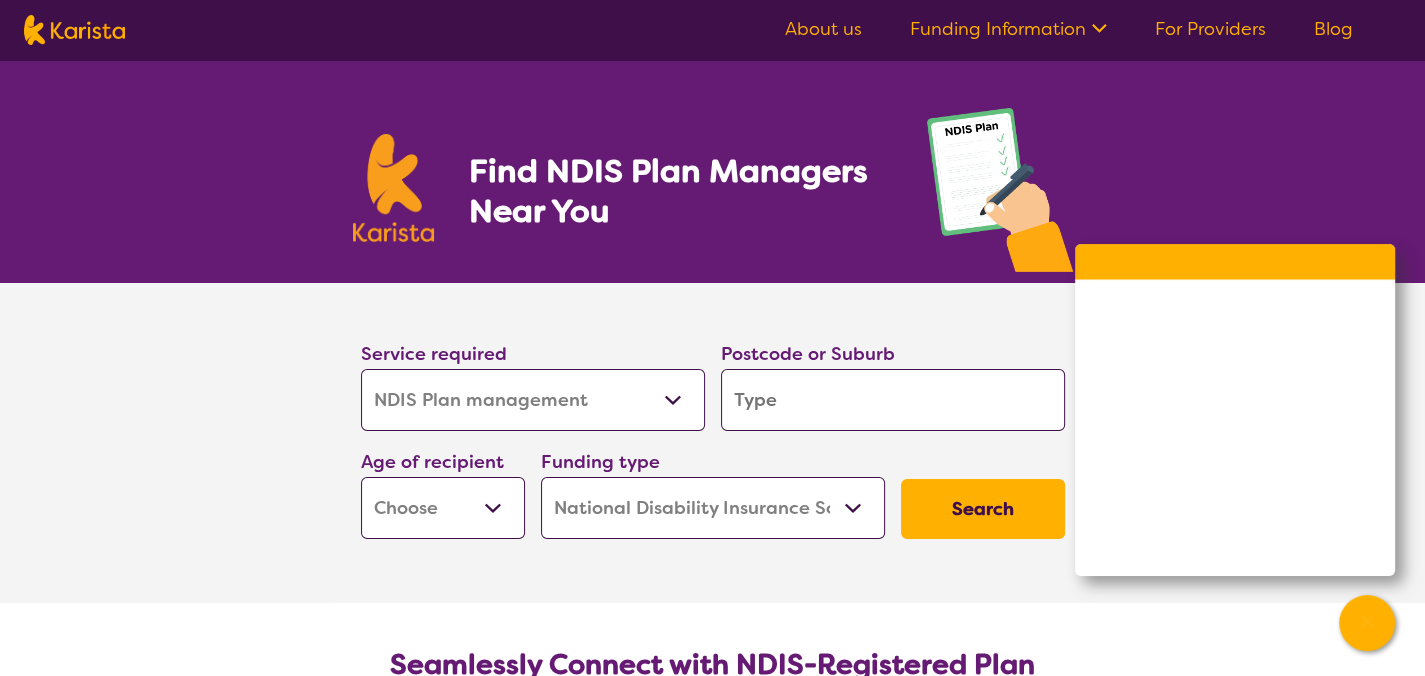 type on "6" 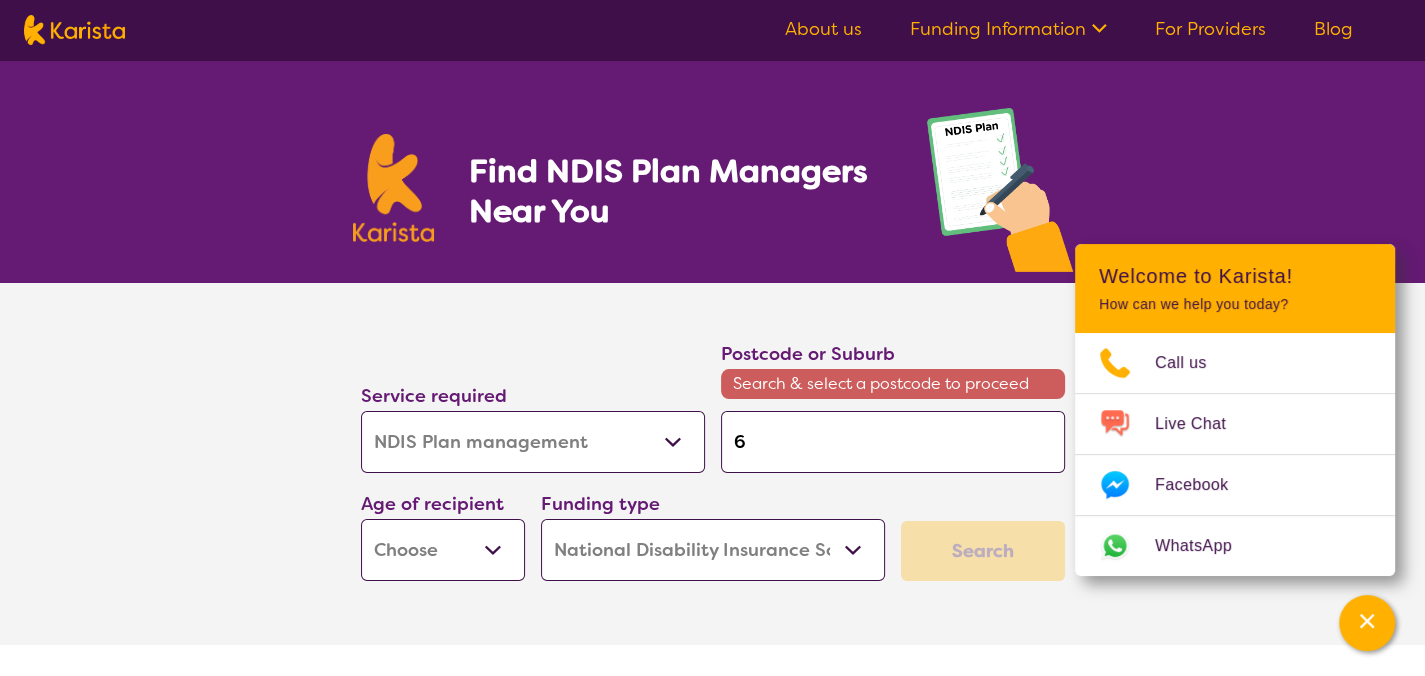 type on "60" 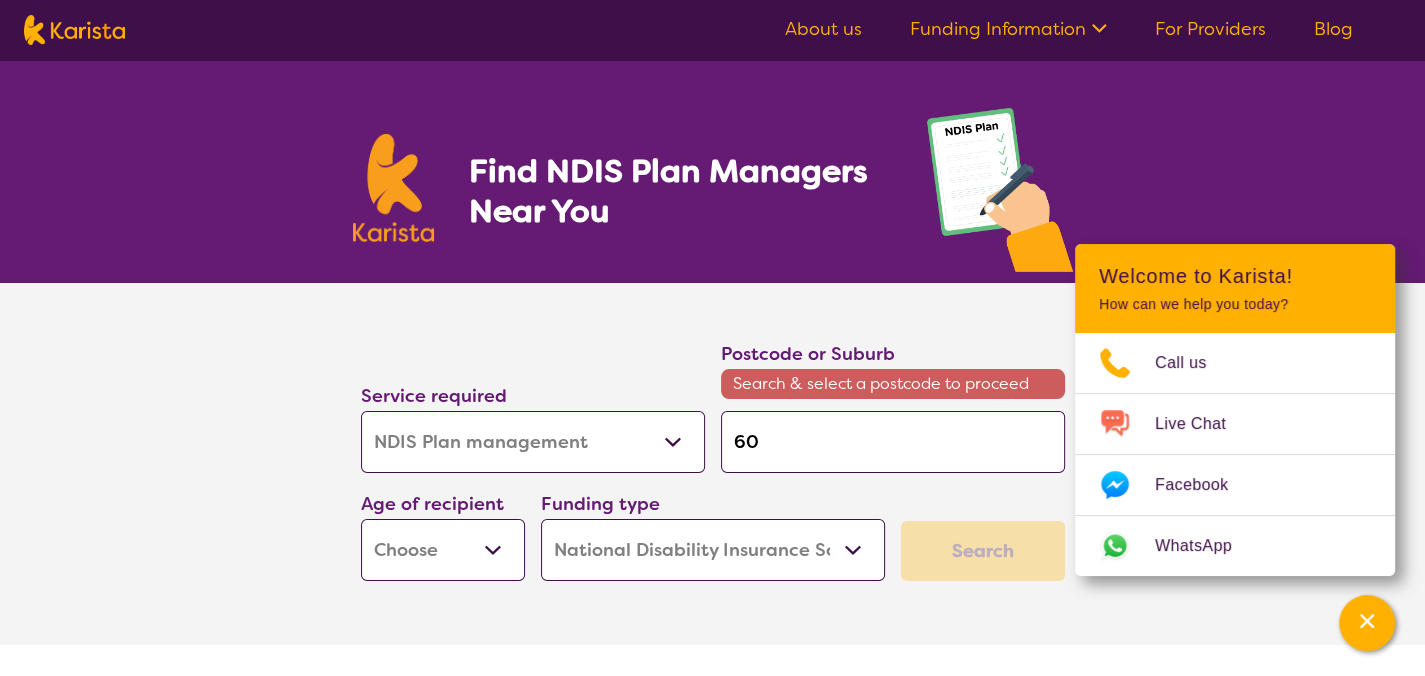 type on "[POSTCODE]" 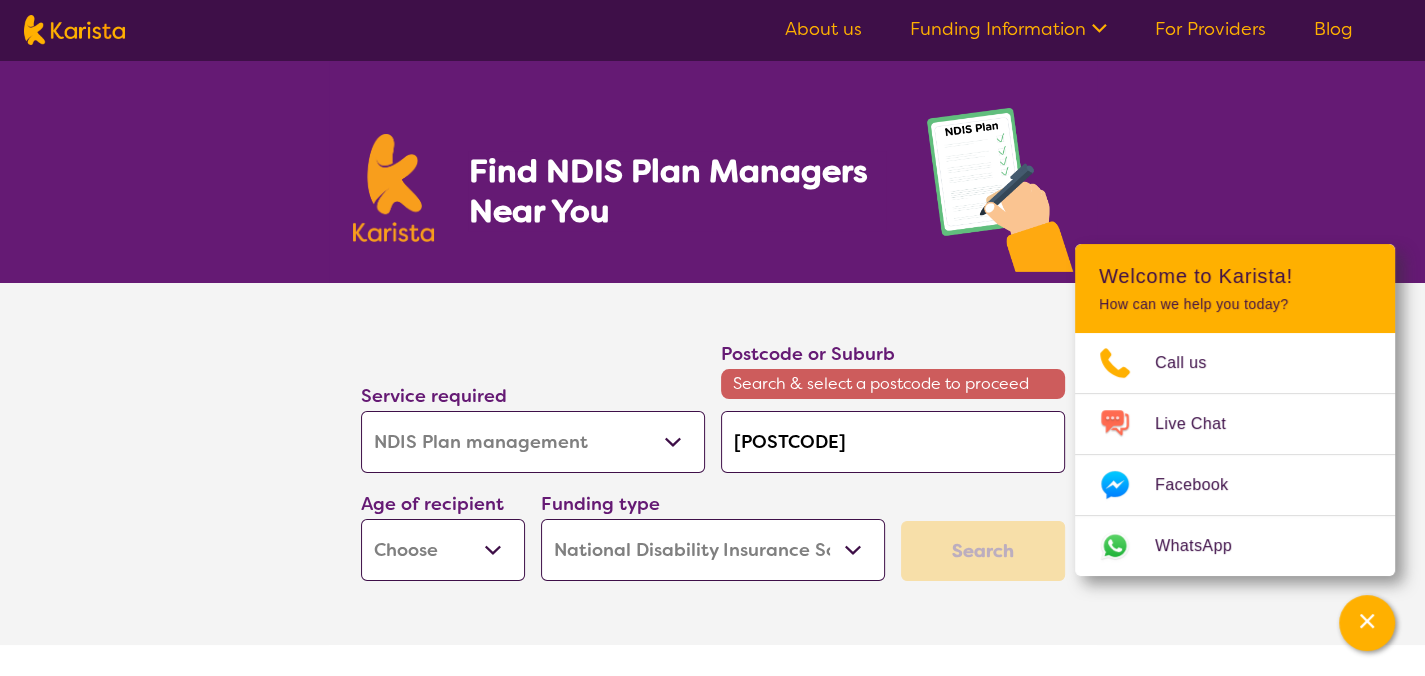 type on "6050" 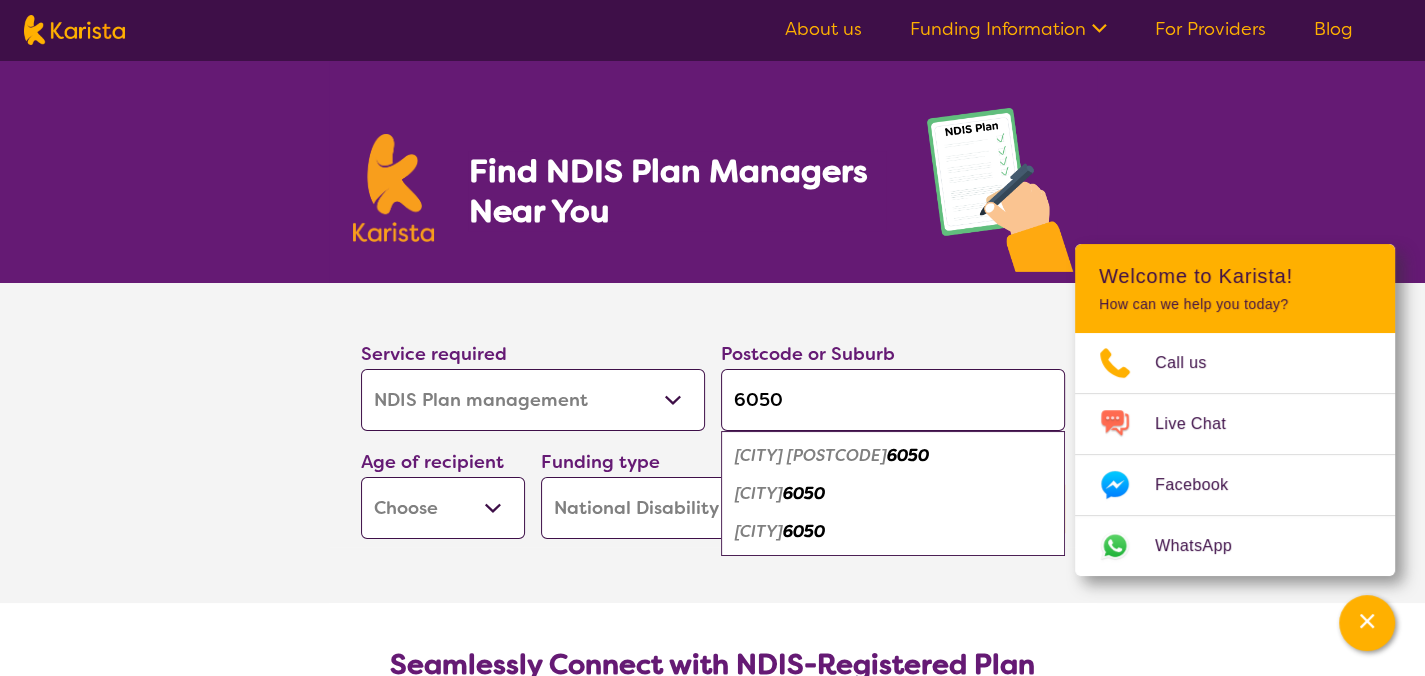 type on "6050" 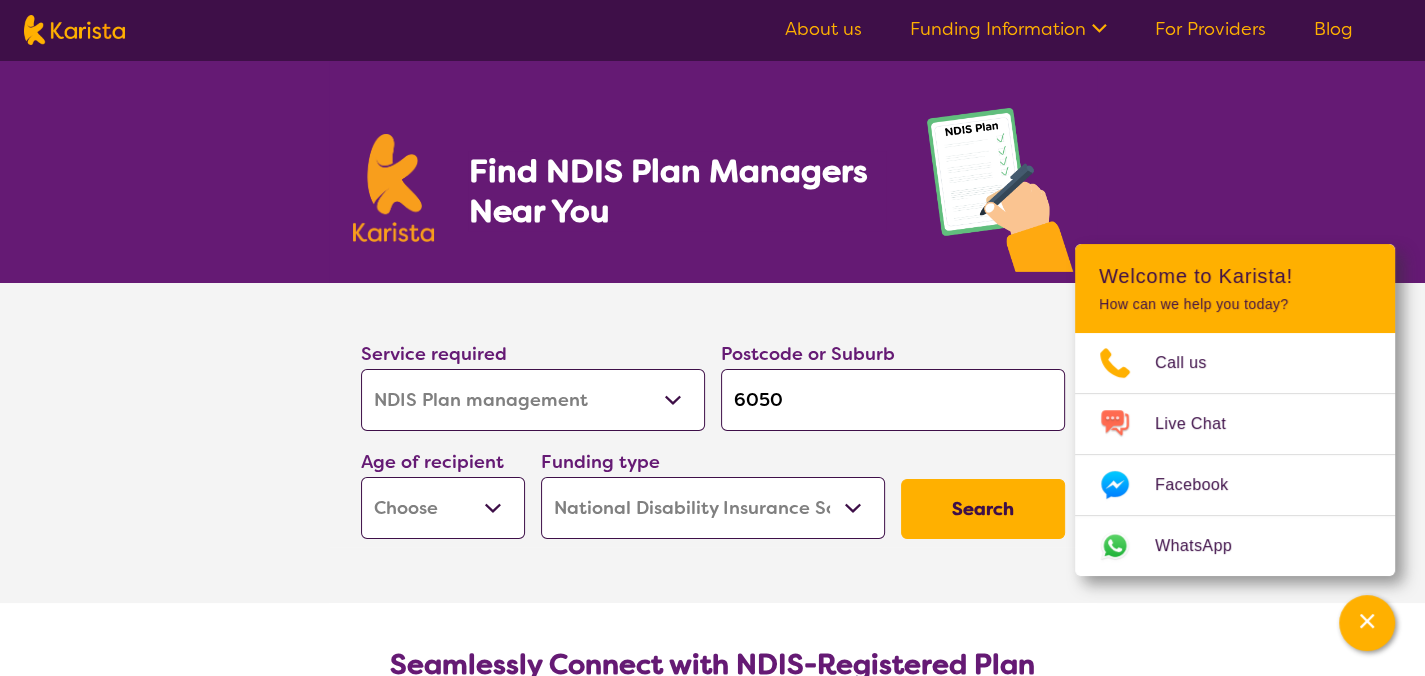 click on "Early Childhood - 0 to 9 Child - 10 to 11 Adolescent - 12 to 17 Adult - 18 to 64 Aged - 65+" at bounding box center [443, 508] 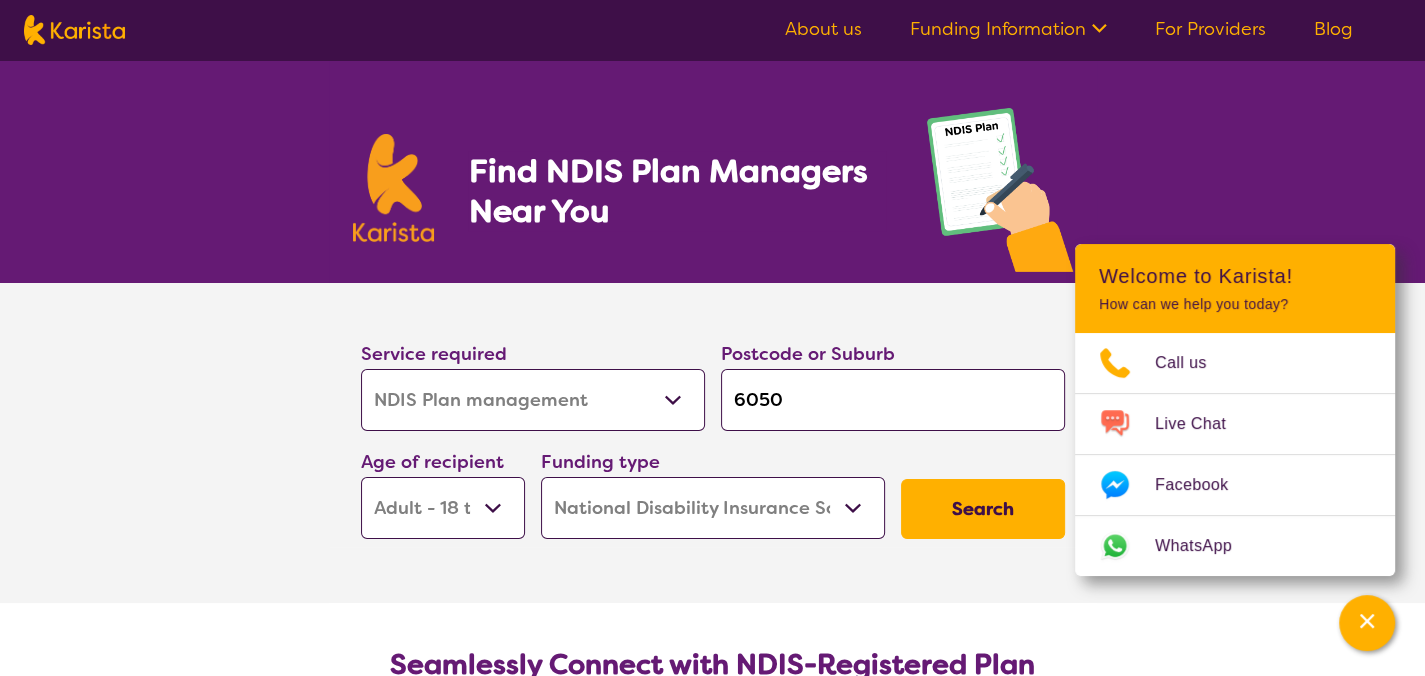 click on "Early Childhood - 0 to 9 Child - 10 to 11 Adolescent - 12 to 17 Adult - 18 to 64 Aged - 65+" at bounding box center (443, 508) 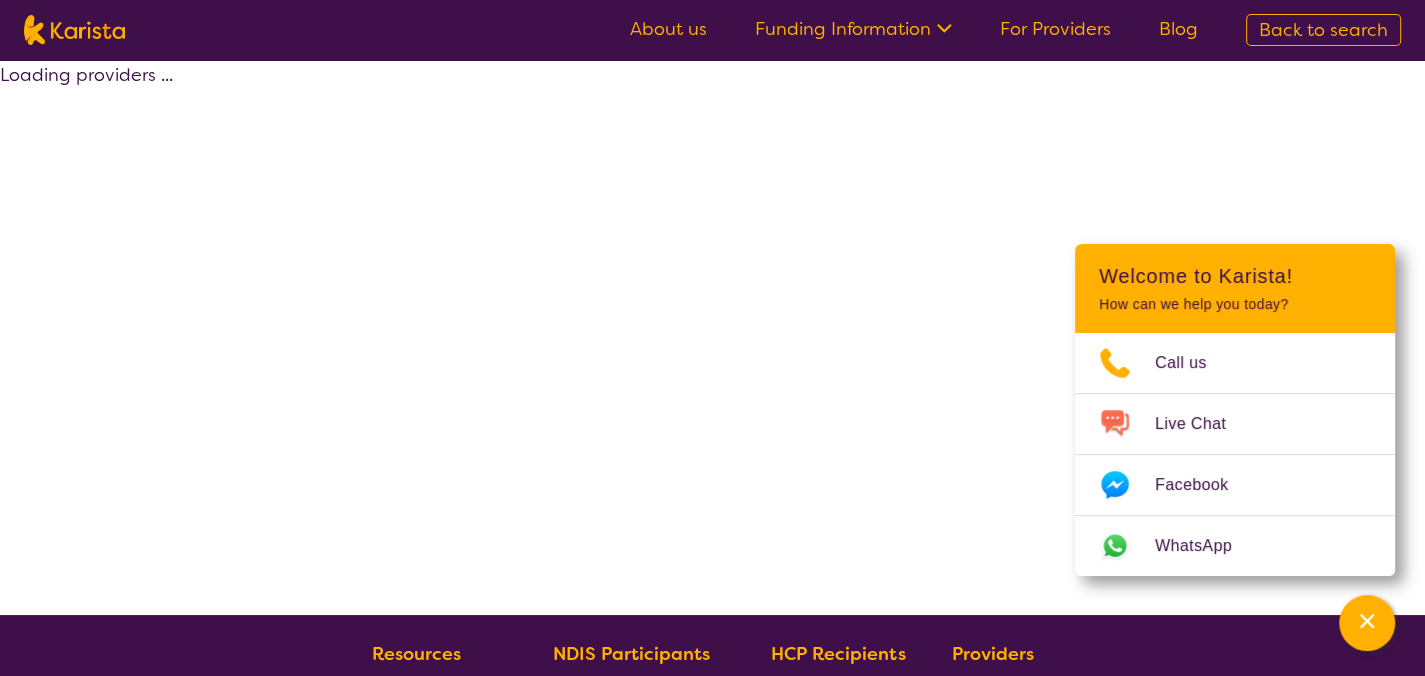 select on "by_score" 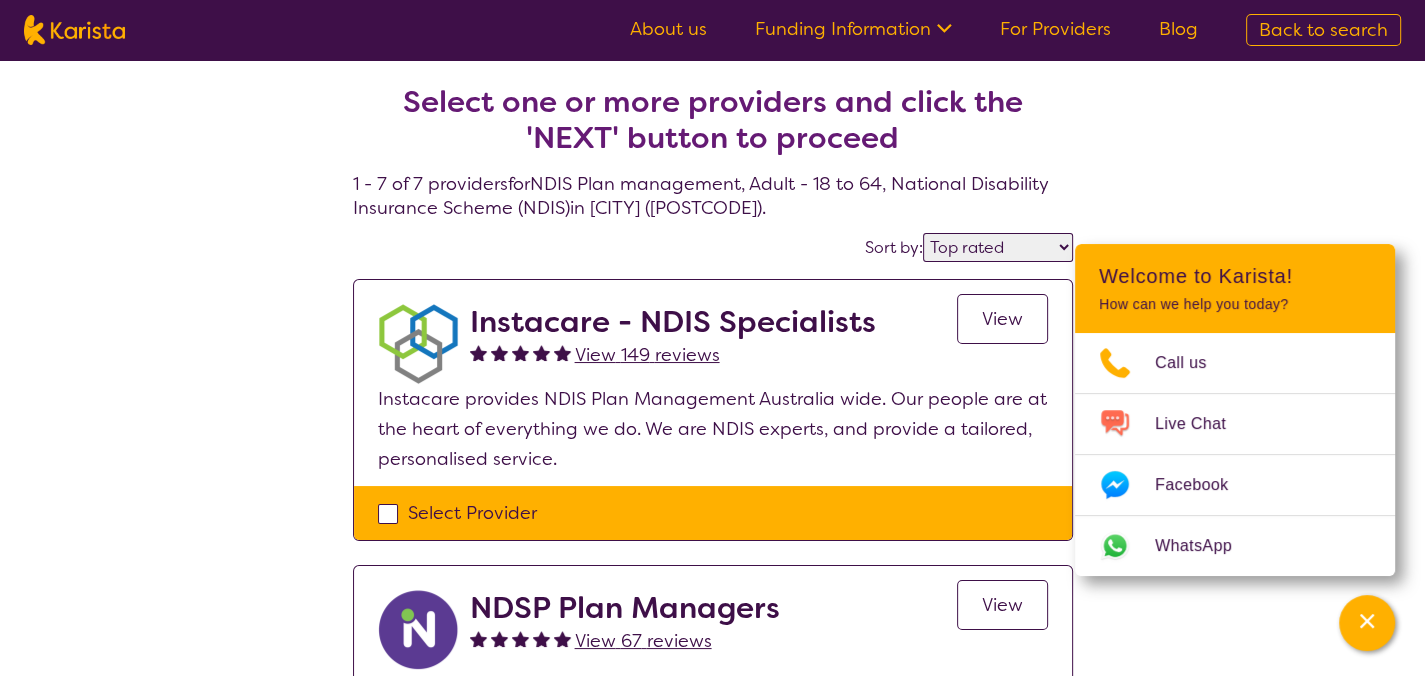 scroll, scrollTop: 0, scrollLeft: 0, axis: both 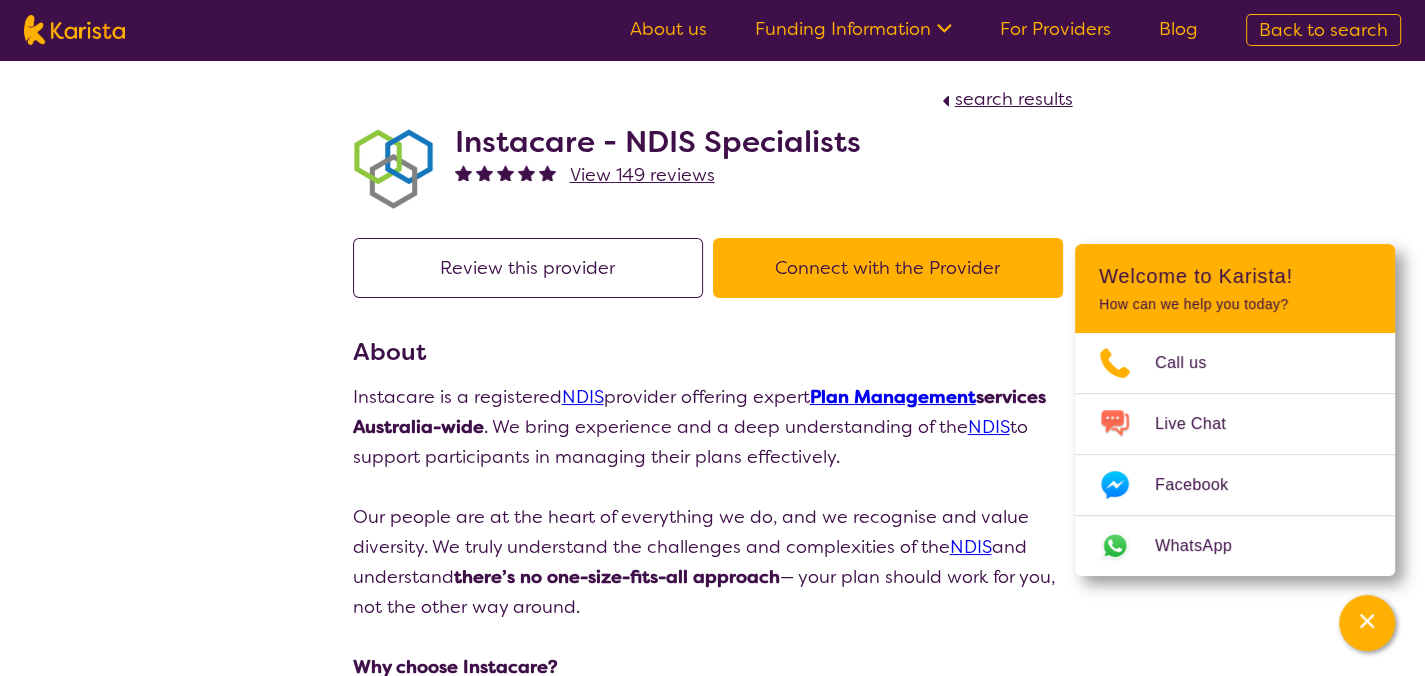 click on "Review this provider" at bounding box center (528, 268) 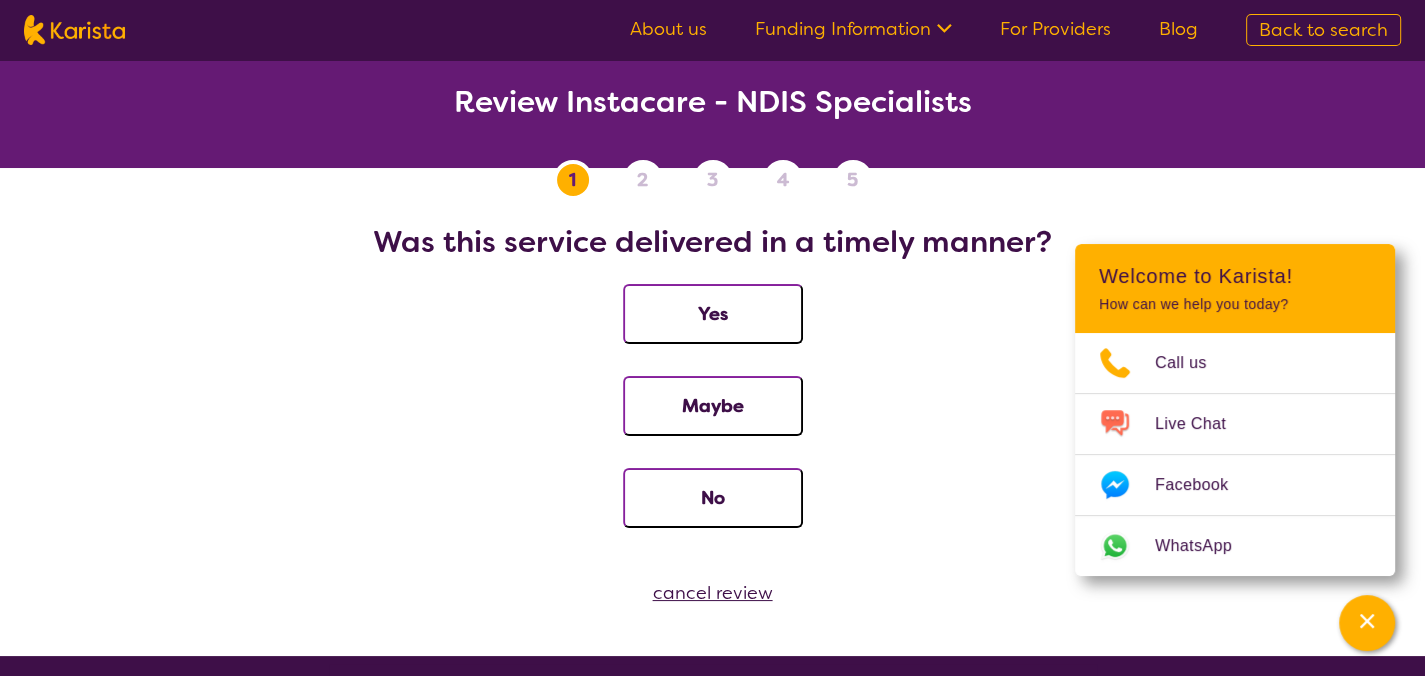 click on "cancel review" at bounding box center [712, 593] 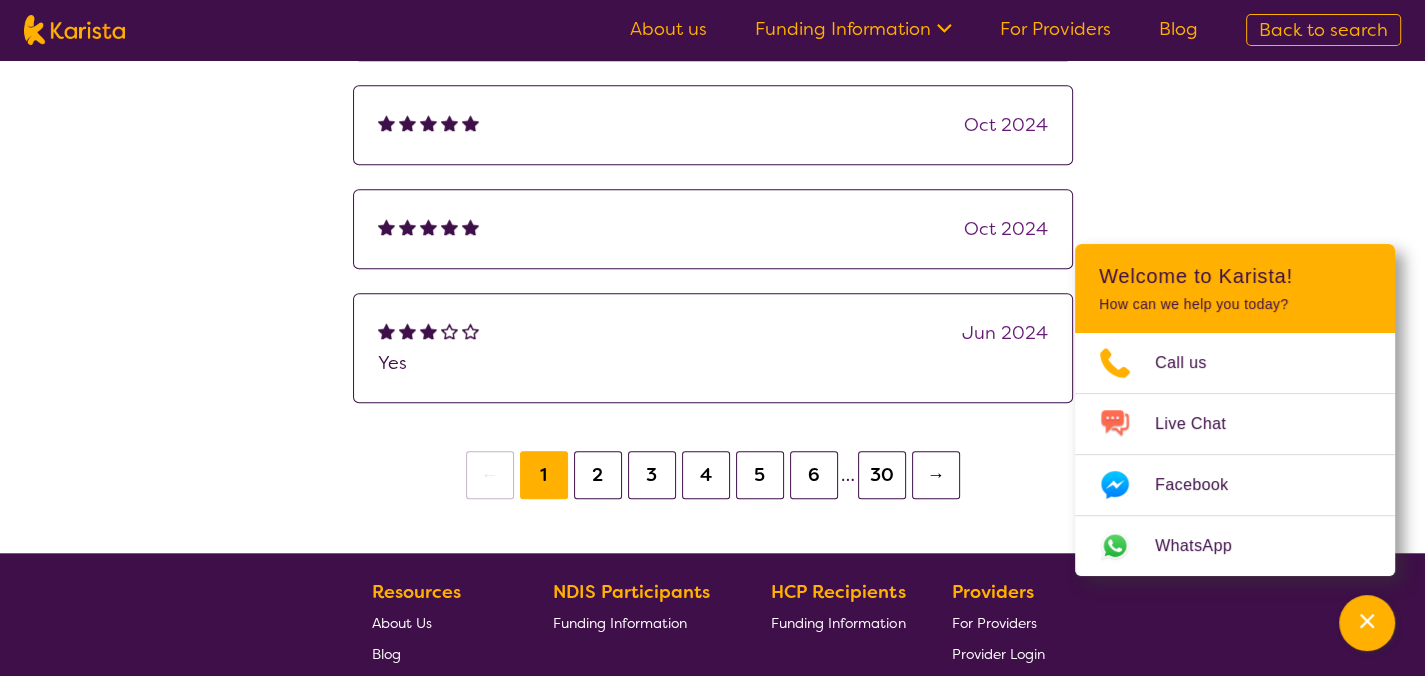 scroll, scrollTop: 1502, scrollLeft: 0, axis: vertical 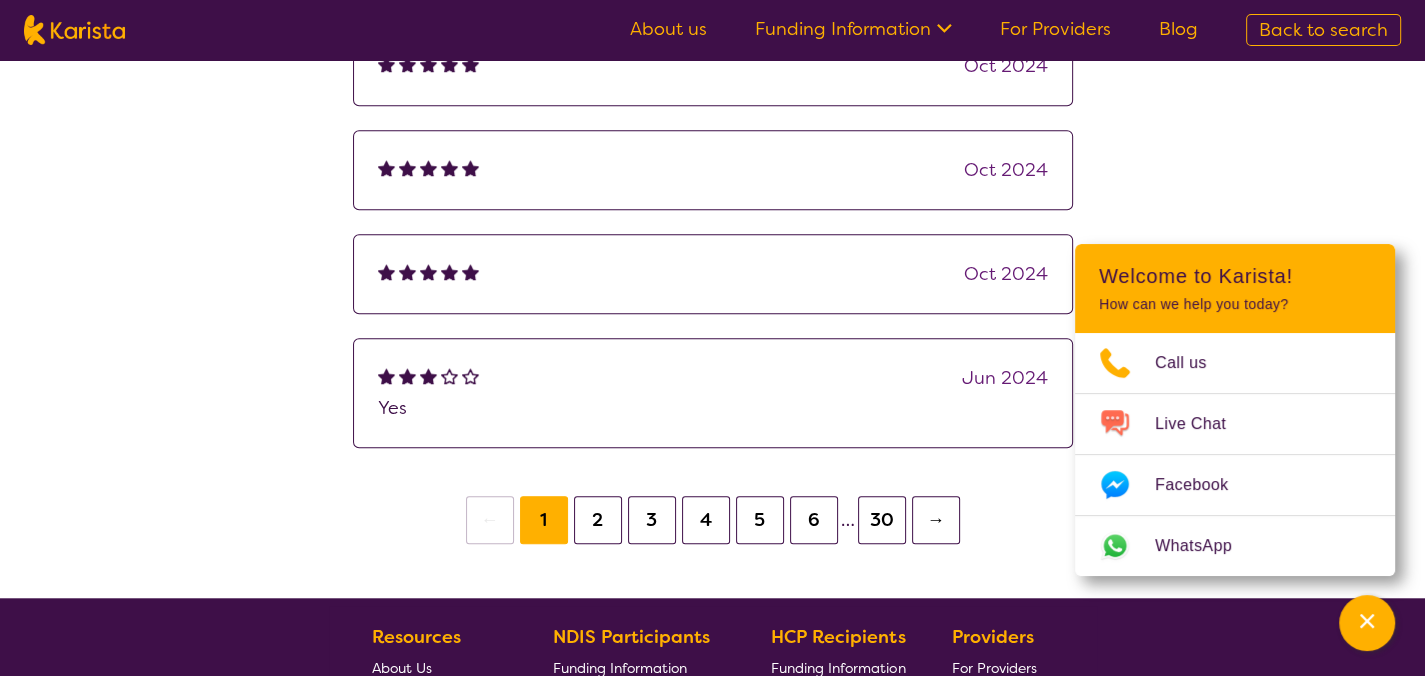 click on "6" at bounding box center (814, 520) 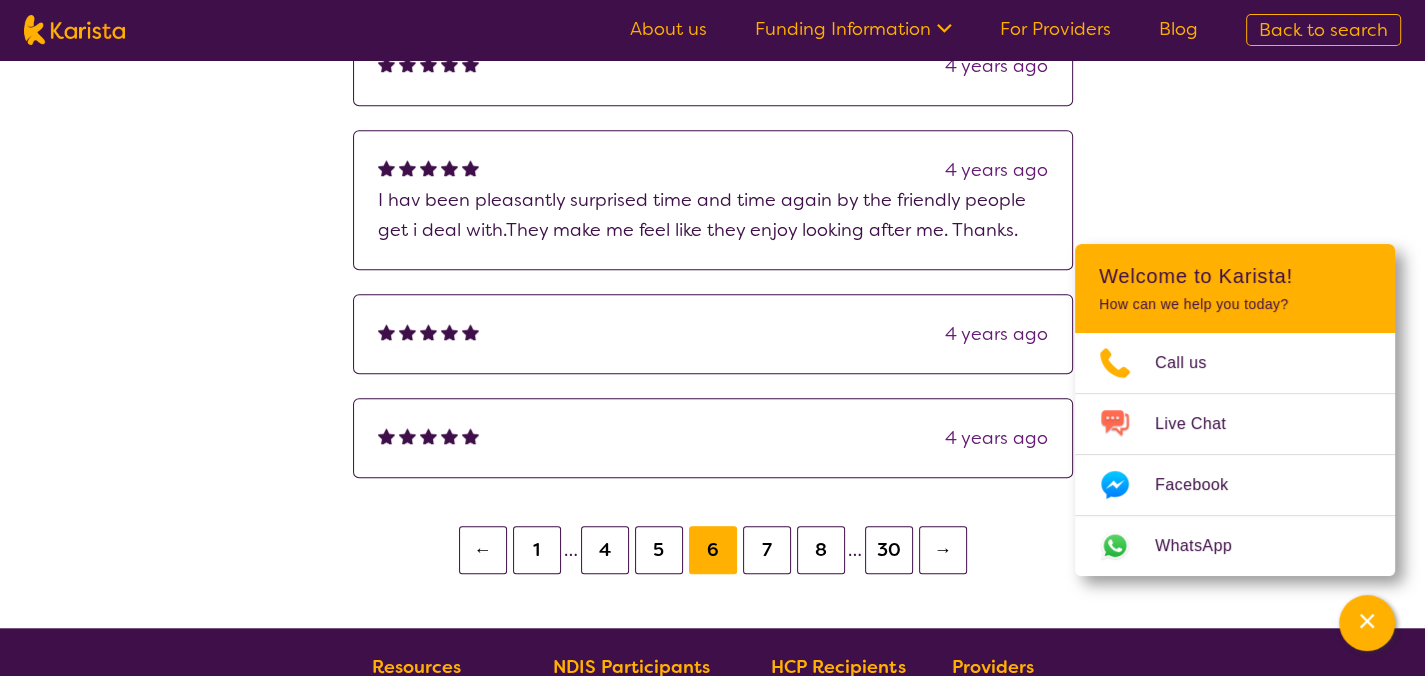 click on "1" at bounding box center (537, 550) 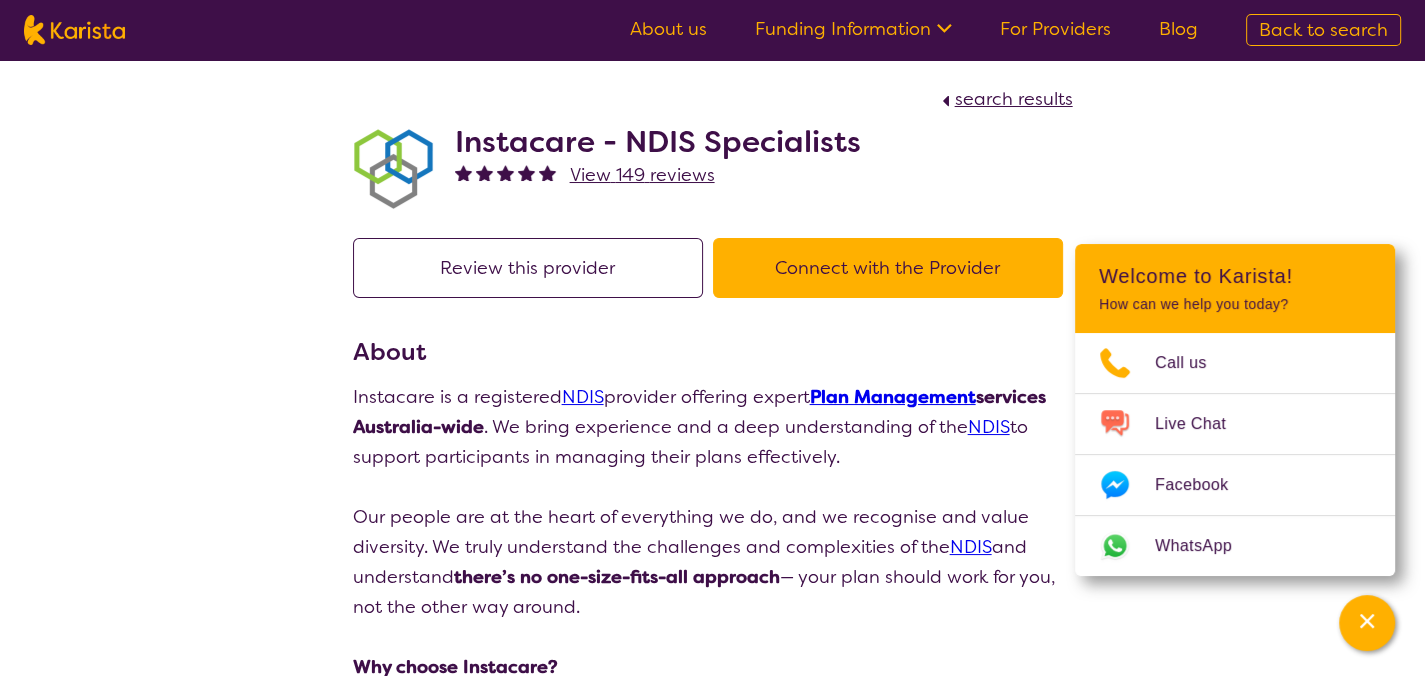 scroll, scrollTop: 0, scrollLeft: 0, axis: both 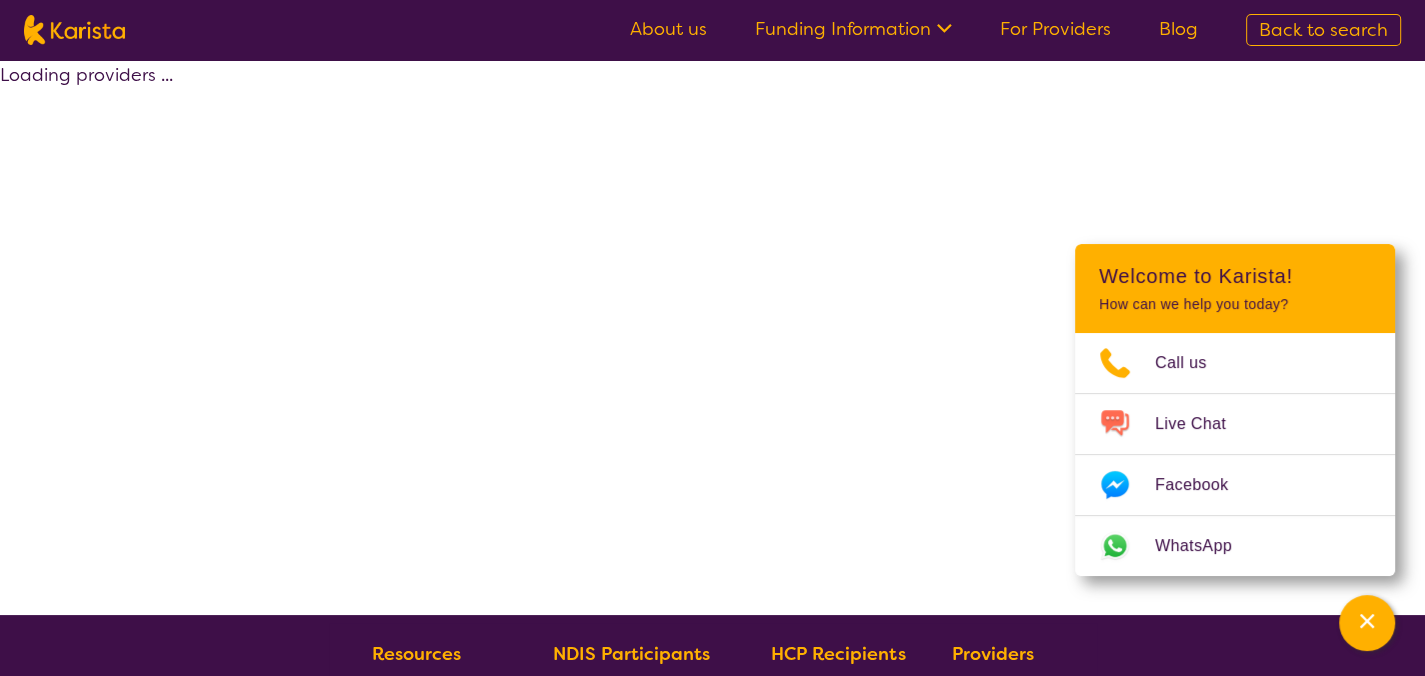 select on "by_score" 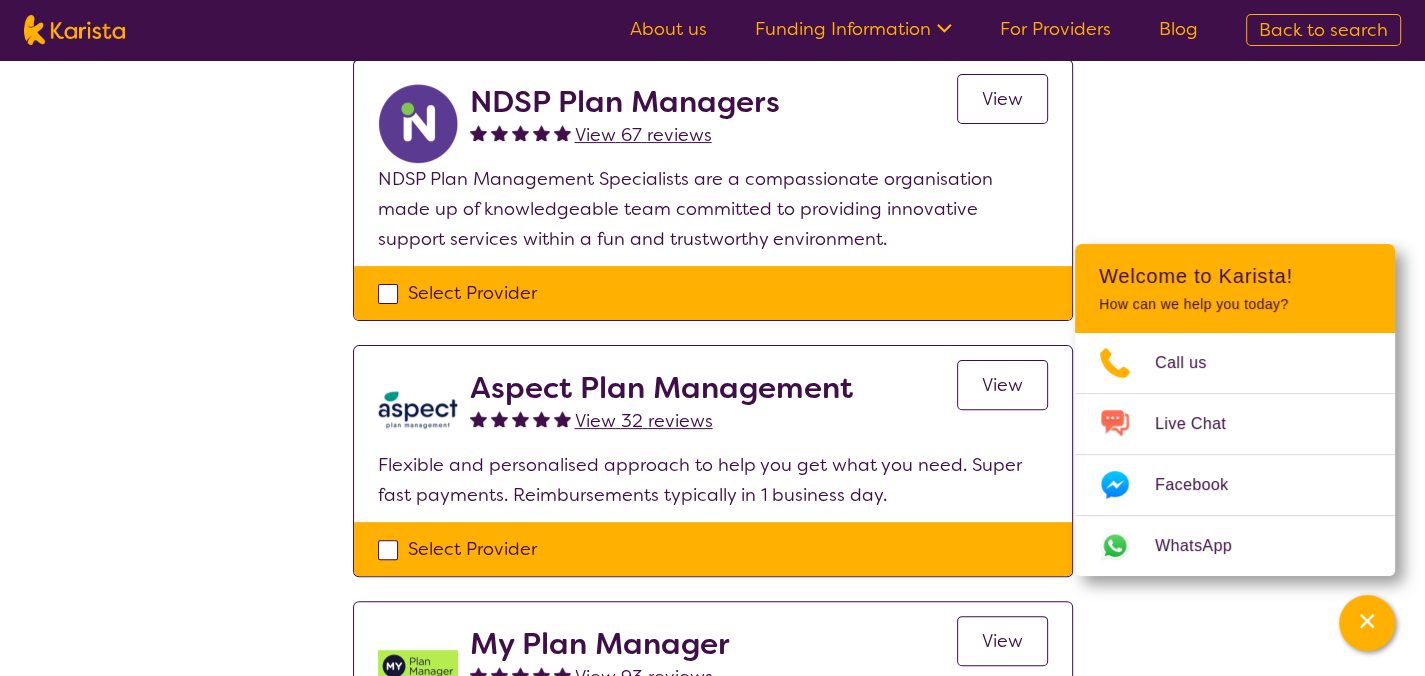 scroll, scrollTop: 507, scrollLeft: 0, axis: vertical 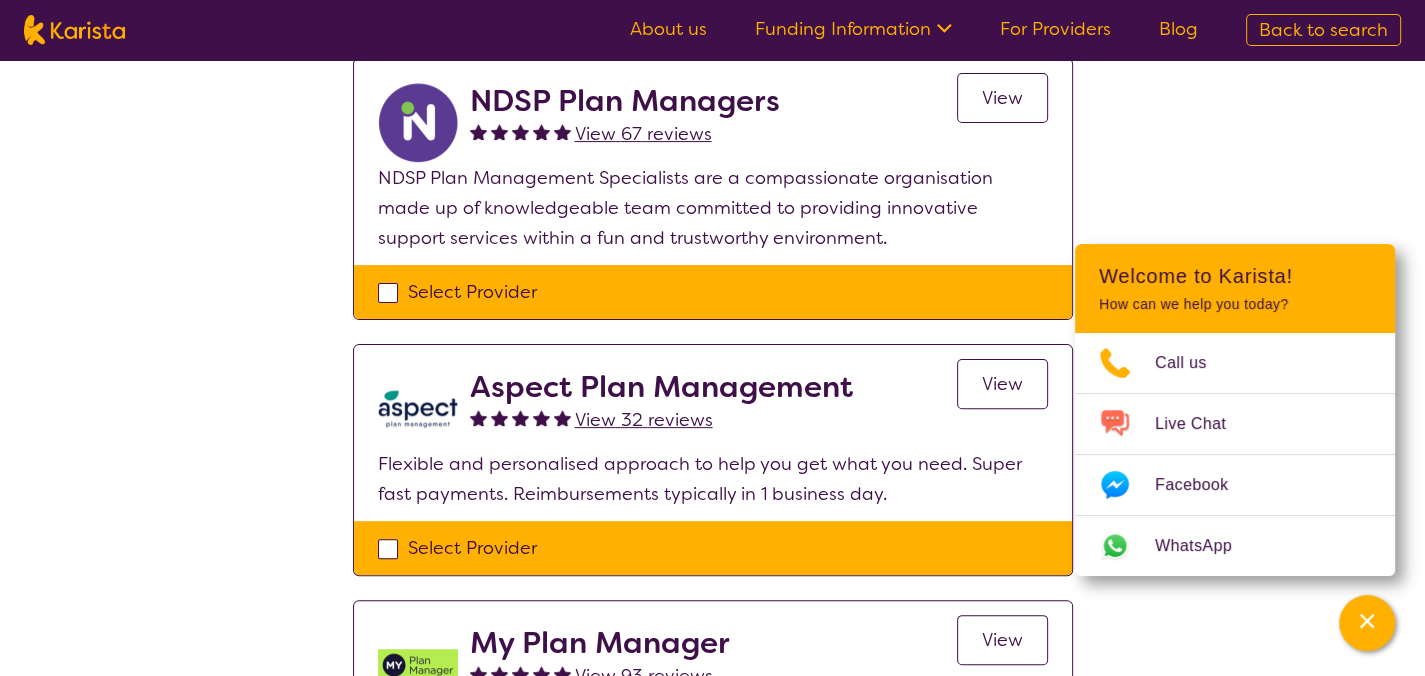 click on "Select one or more providers and click the 'NEXT' button to proceed 1 - 7 of 7 providers for NDIS Plan management , Adult - 18 to 64 , National Disability Insurance Scheme (NDIS) in [CITY] ([POSTCODE]) . Sort by: Highly reviewed Top rated Instacare - NDIS Specialists View 149 reviews View Instacare provides NDIS Plan Management Australia wide. Our people are at the heart of everything we do. We are NDIS experts, and provide a tailored, personalised service. Select Provider NDSP Plan Managers View 67 reviews View NDSP Plan Management Specialists are a compassionate organisation made up of knowledgeable team committed to providing innovative support services within a fun and trustworthy environment. Select Provider Aspect Plan Management View 32 reviews View Flexible and personalised approach to help you get what you need. Super fast payments. Reimbursements typically in 1 business day. Select Provider My Plan Manager View 93 reviews View Select Provider Allianz Australia Plan Management" at bounding box center [712, 660] 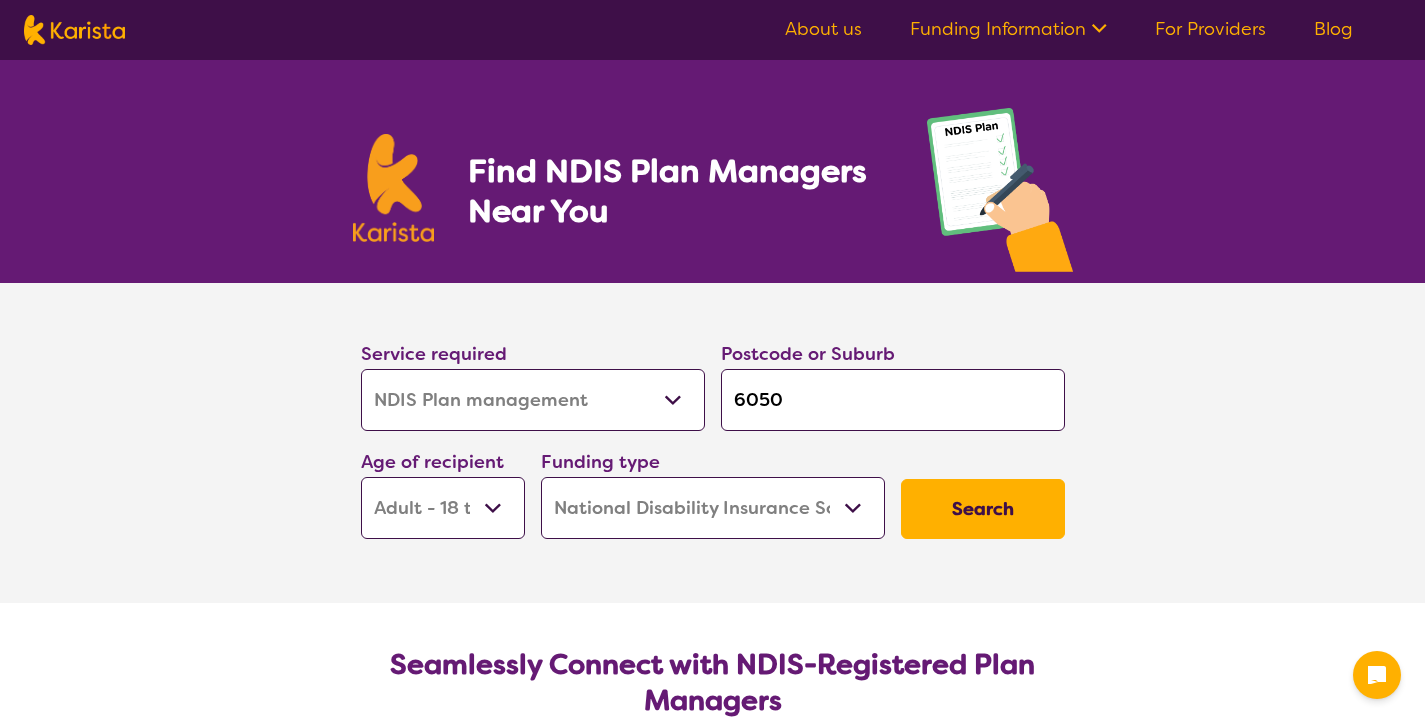 select on "NDIS Plan management" 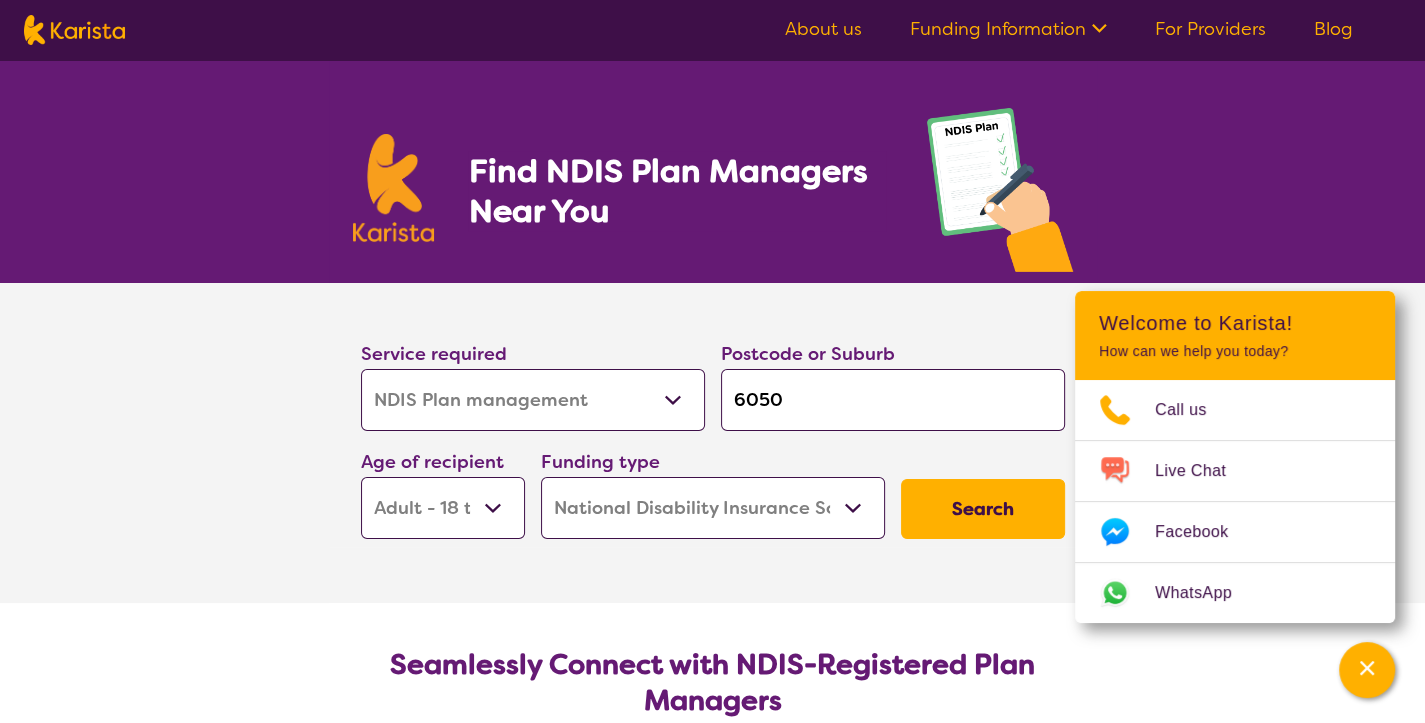 scroll, scrollTop: 0, scrollLeft: 0, axis: both 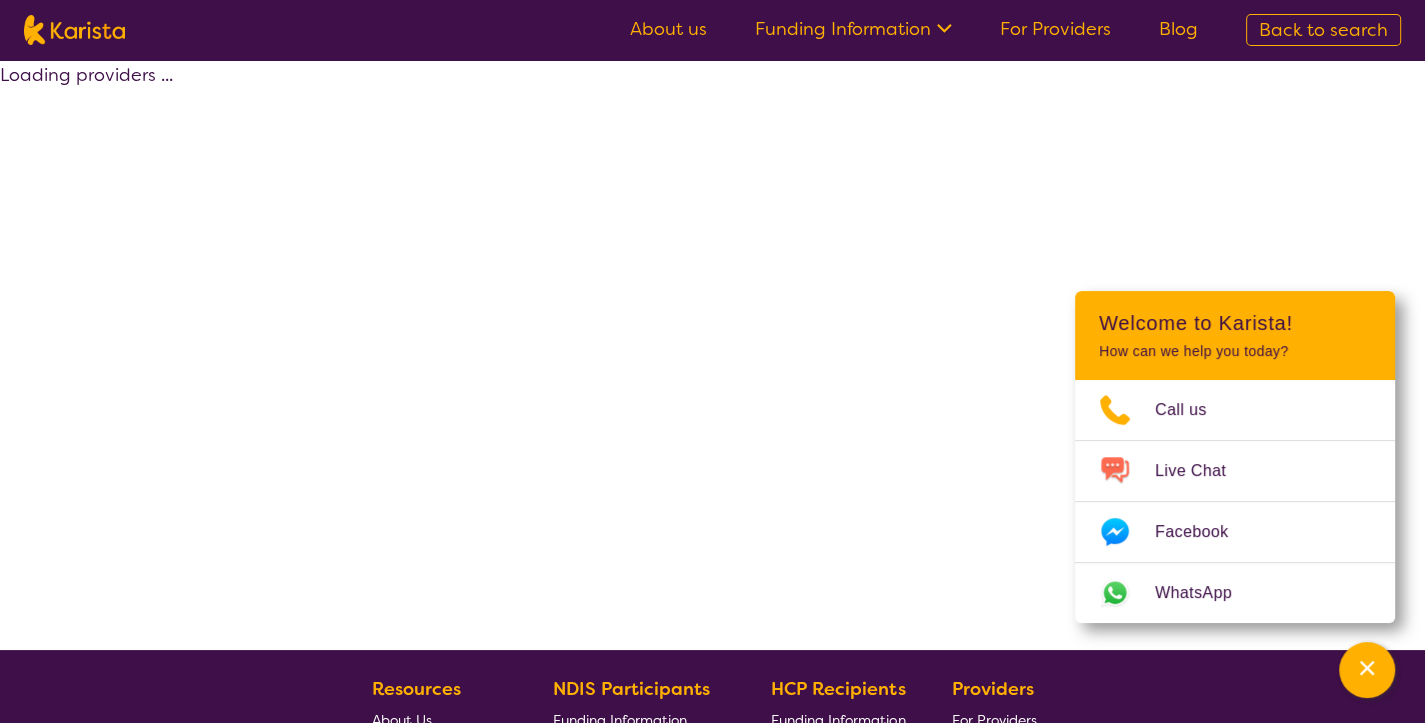 select on "by_score" 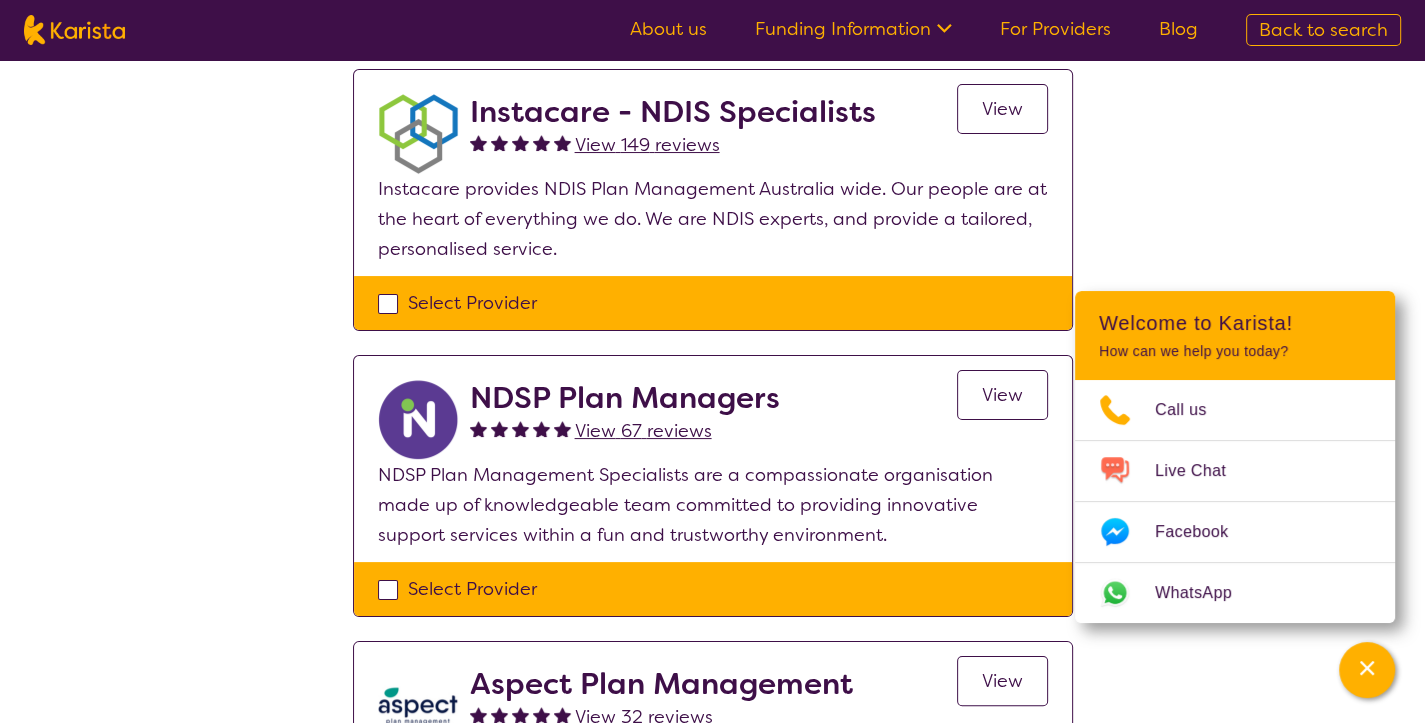 scroll, scrollTop: 216, scrollLeft: 0, axis: vertical 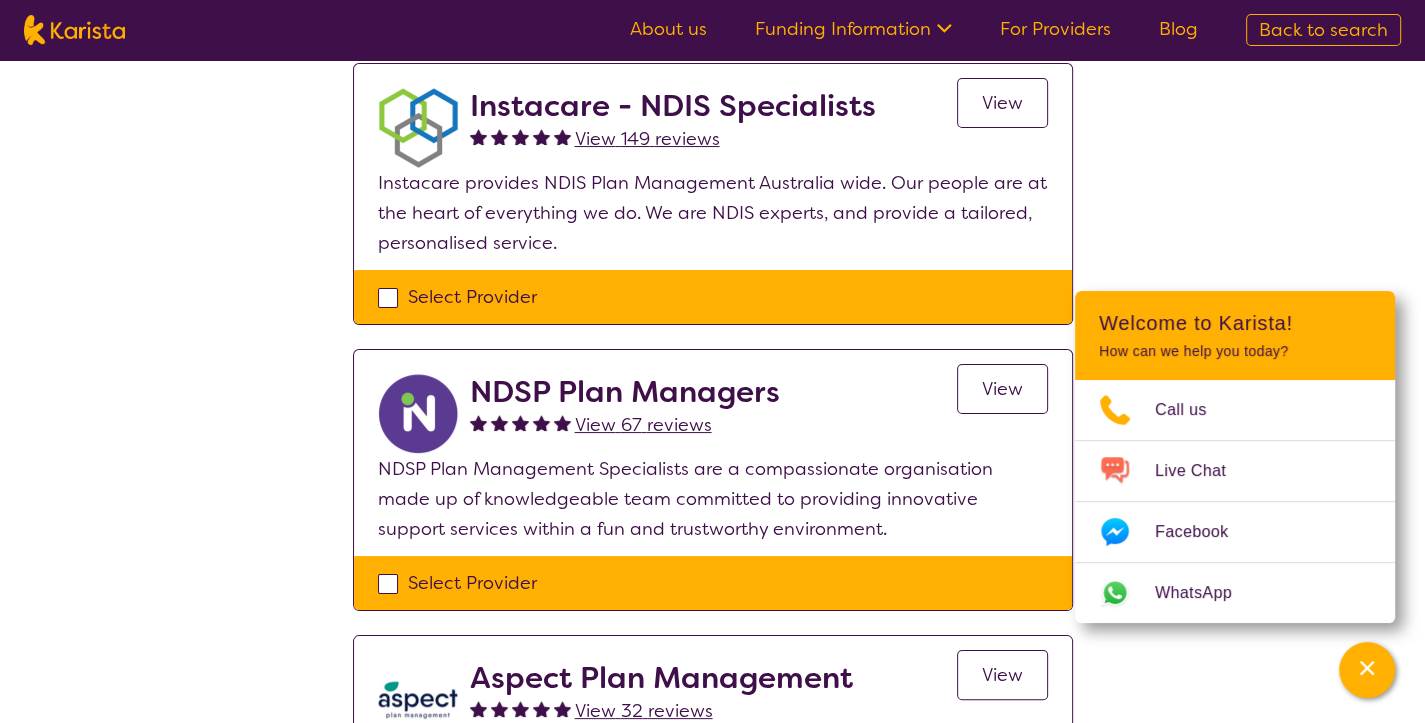 click on "View" at bounding box center (1002, 389) 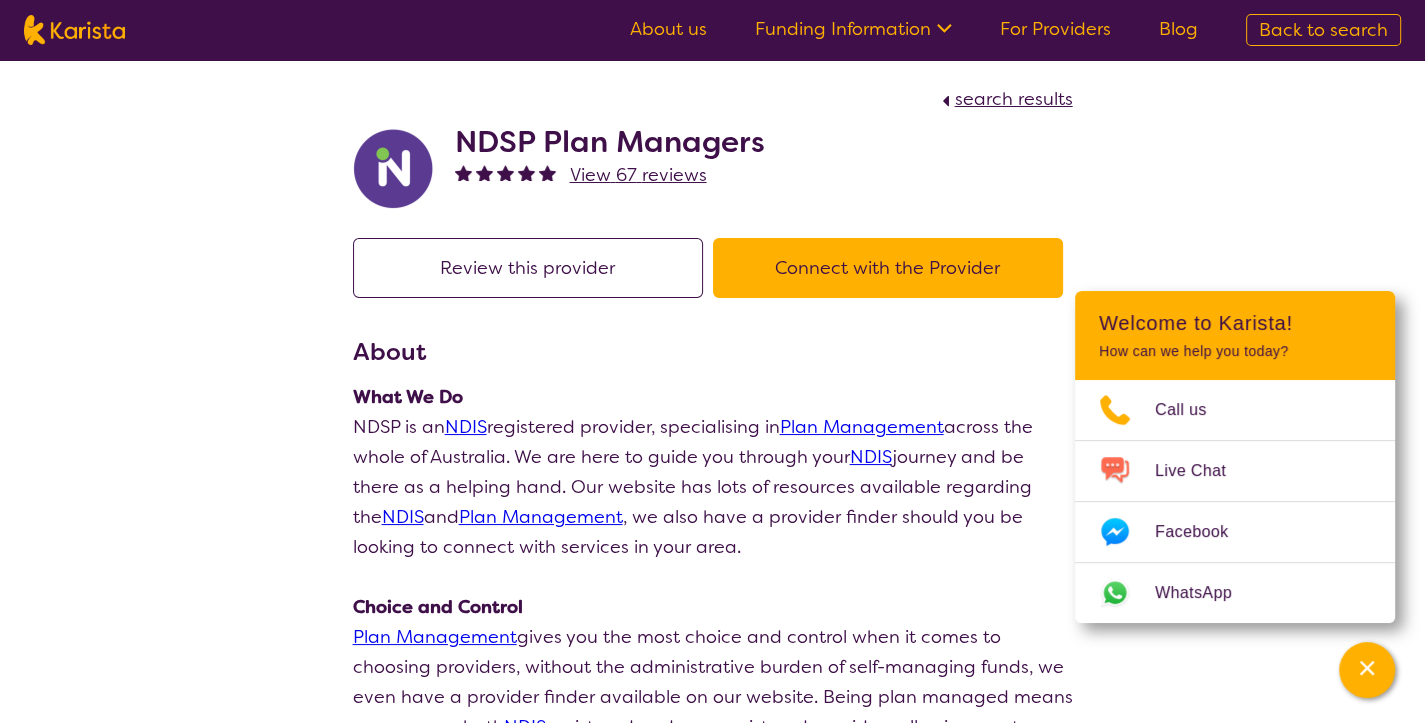 scroll, scrollTop: 0, scrollLeft: 0, axis: both 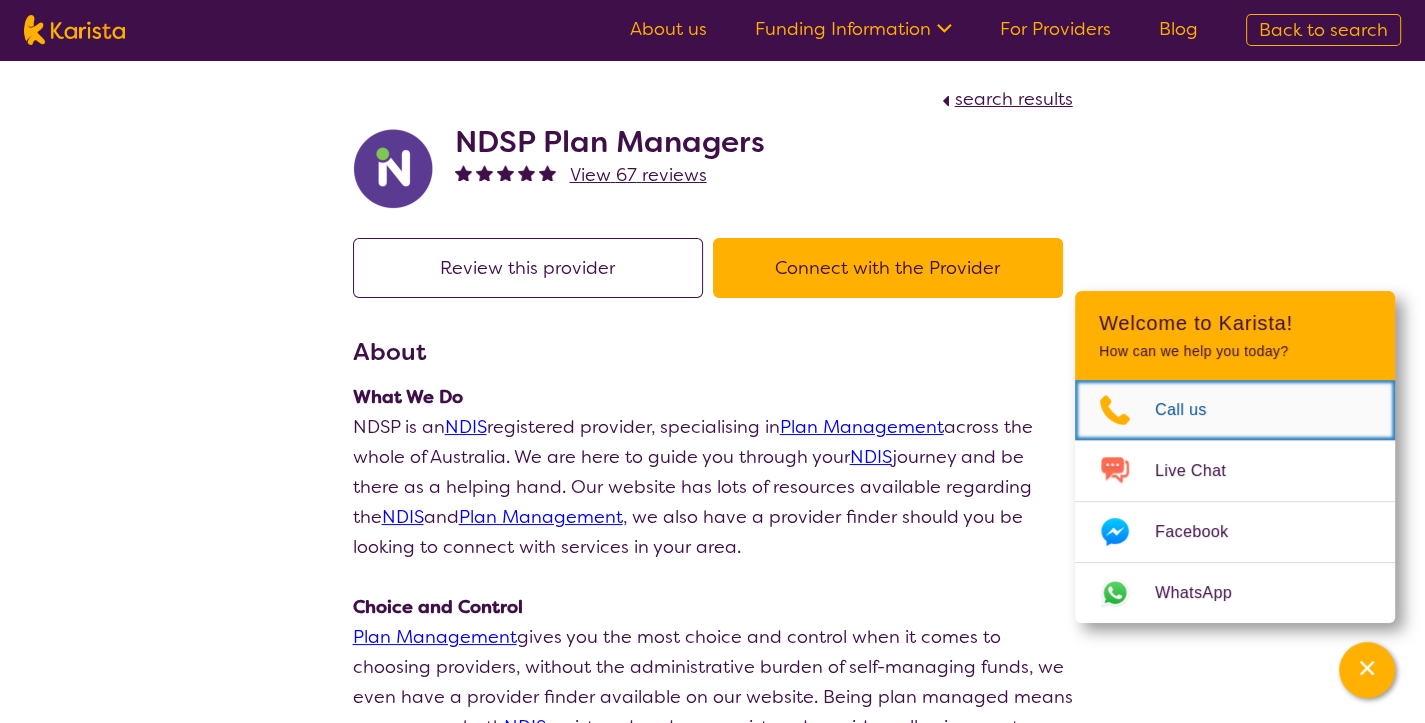 click on "Call us" at bounding box center [1193, 410] 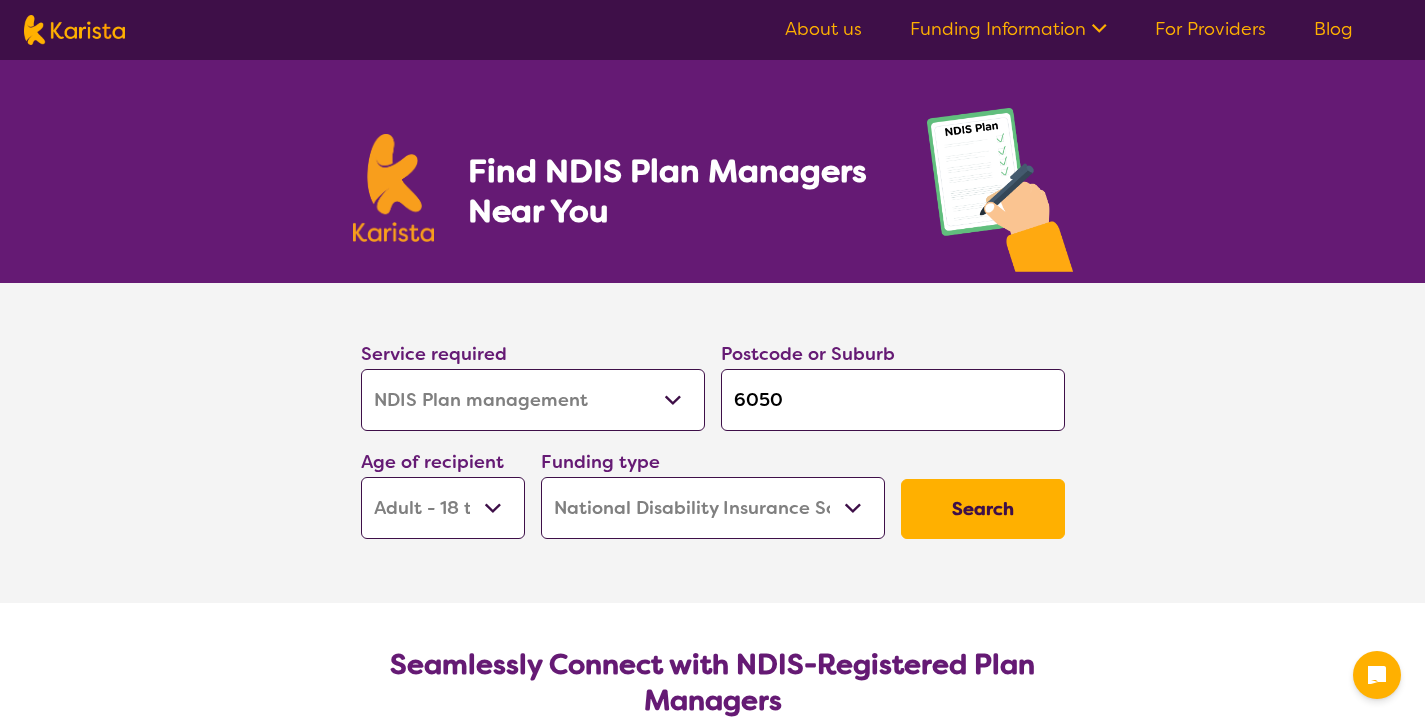 select on "NDIS Plan management" 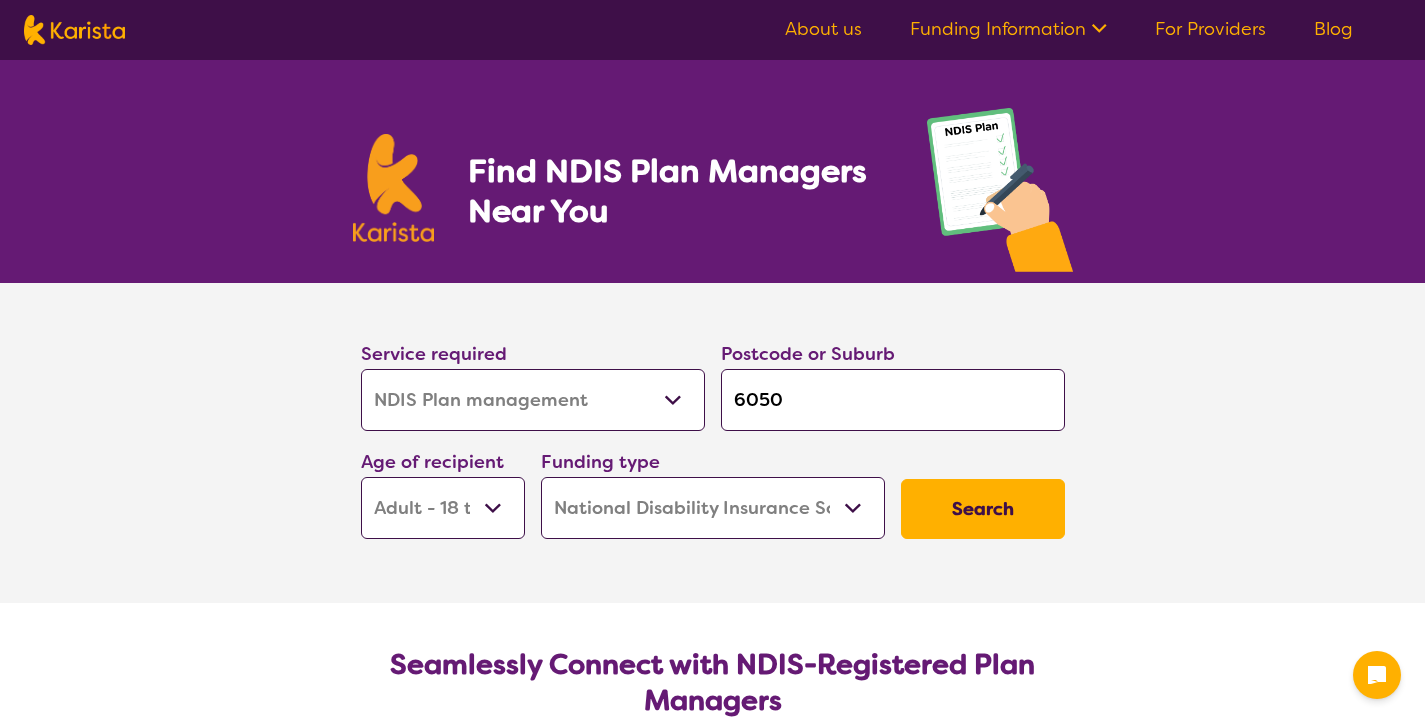 scroll, scrollTop: 0, scrollLeft: 0, axis: both 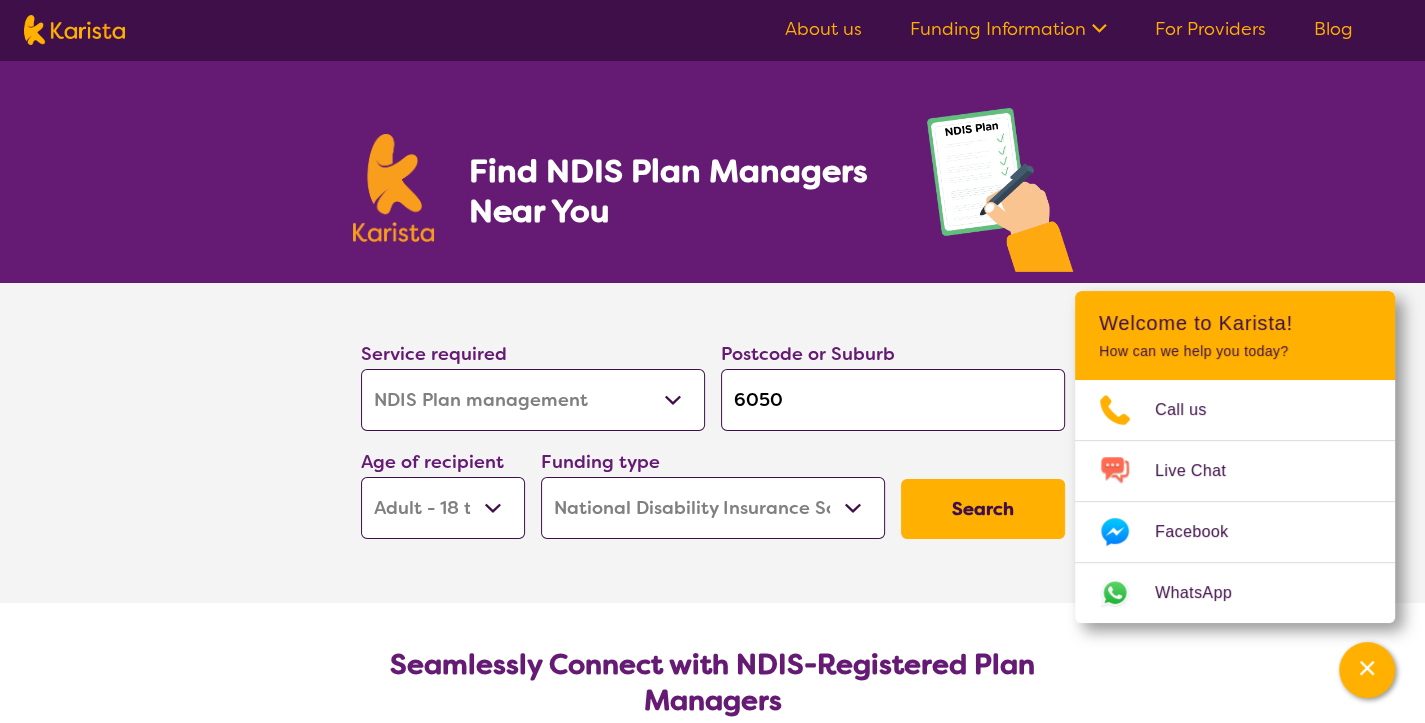 click on "Search" at bounding box center (983, 509) 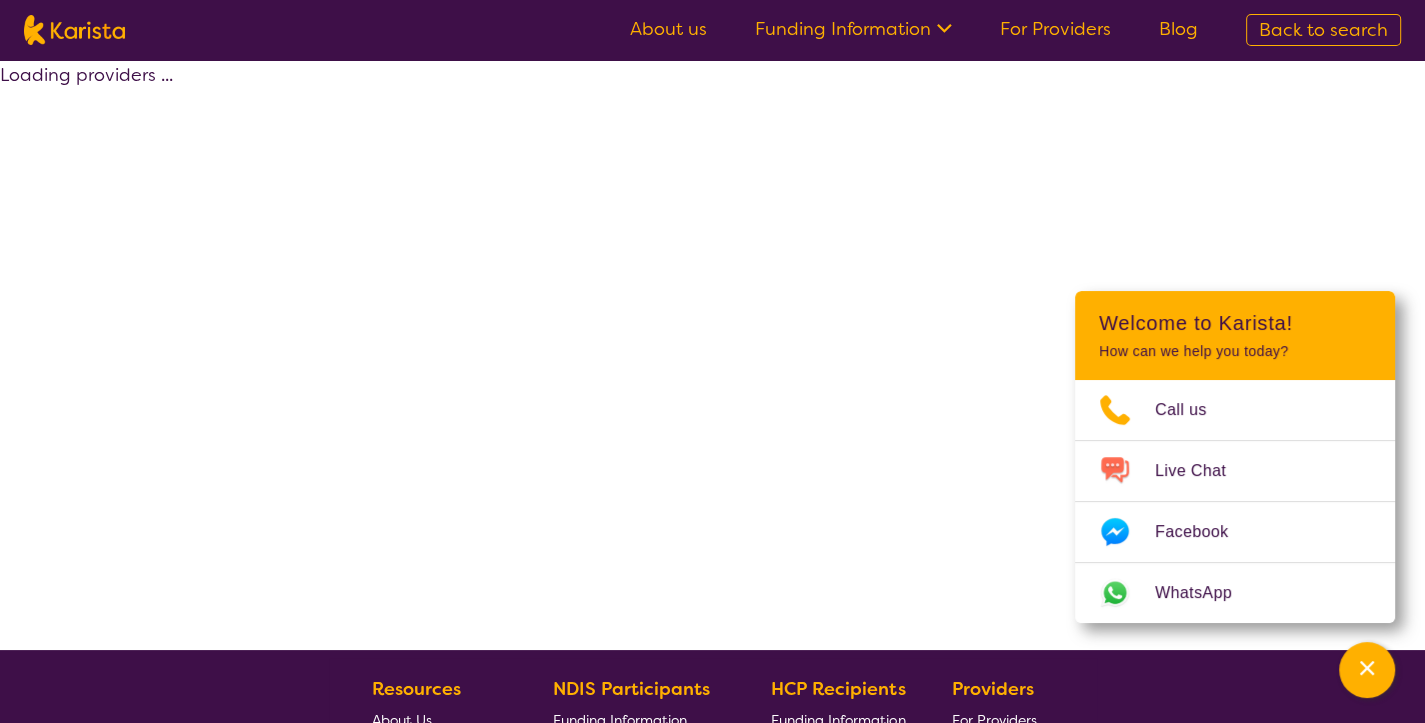 select on "by_score" 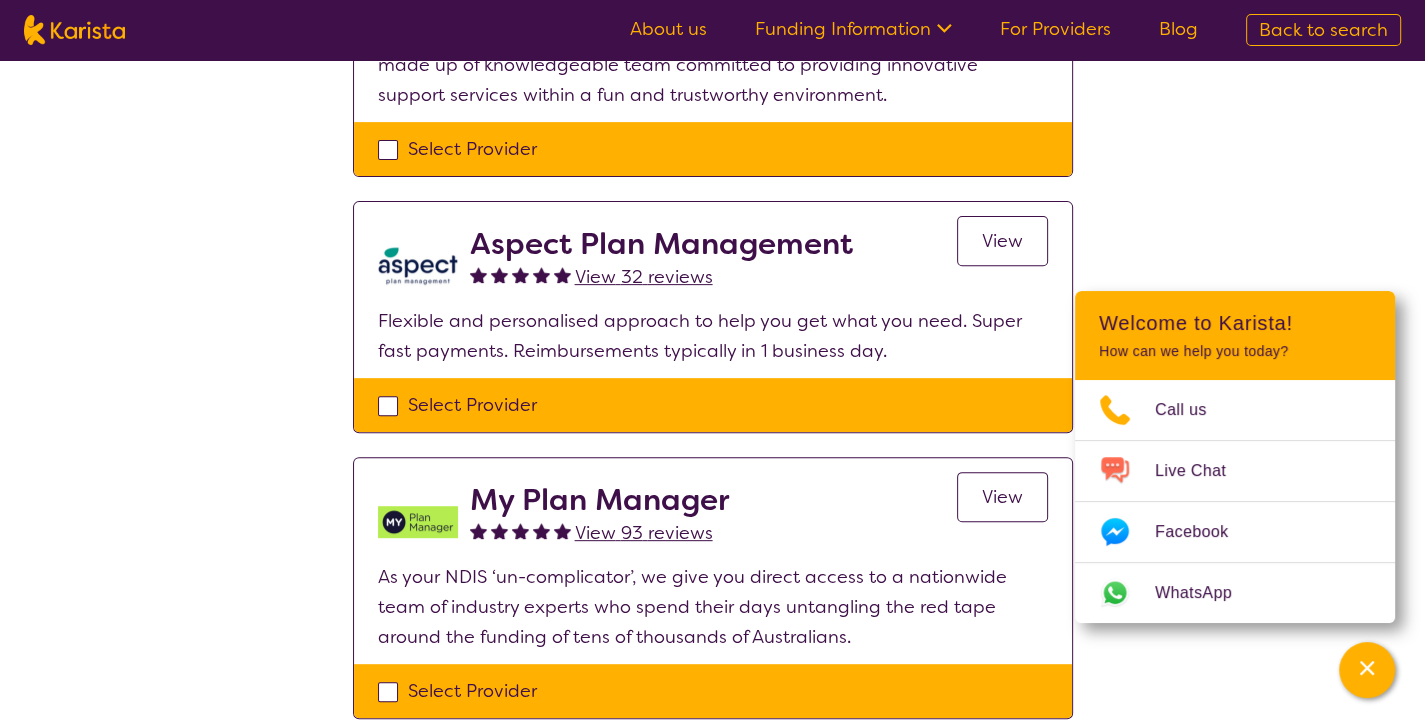 scroll, scrollTop: 650, scrollLeft: 0, axis: vertical 